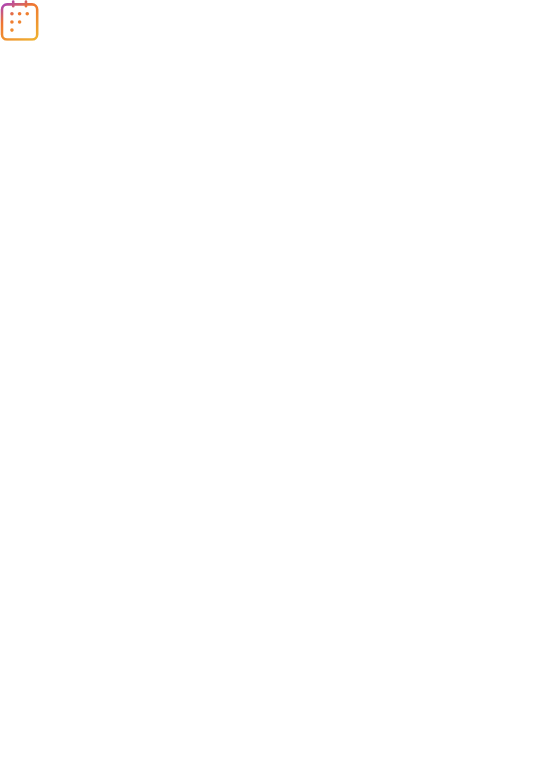 scroll, scrollTop: 0, scrollLeft: 0, axis: both 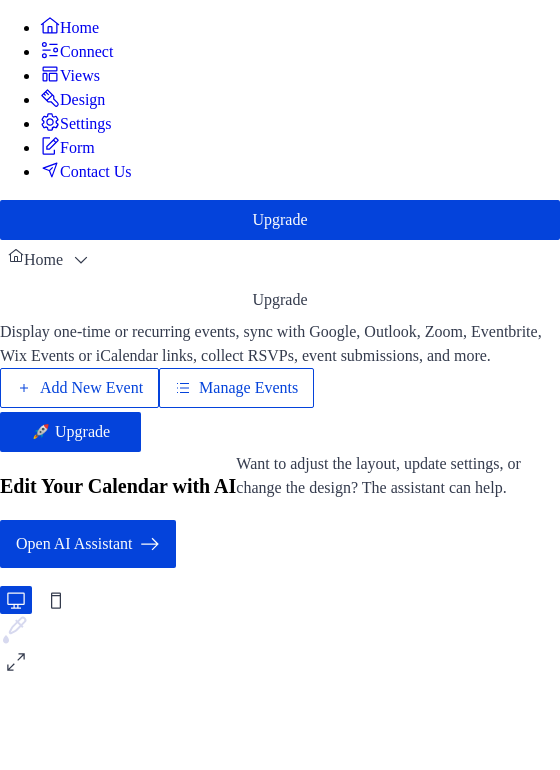 click on "Display one-time or recurring events, sync with Google, Outlook, Zoom, Eventbrite, Wix Events or iCalendar links, collect RSVPs, event submissions, and more. Add New Event Manage Events 🚀 Upgrade" at bounding box center [280, 386] 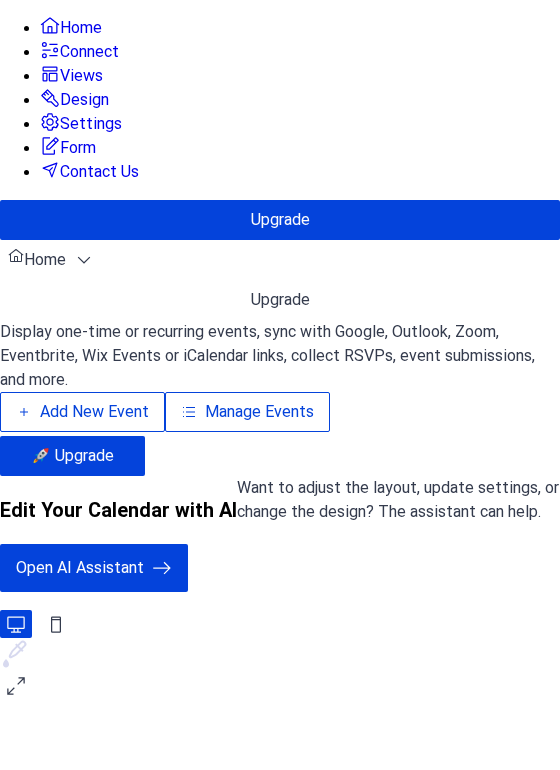 click on "Add New Event" at bounding box center [82, 412] 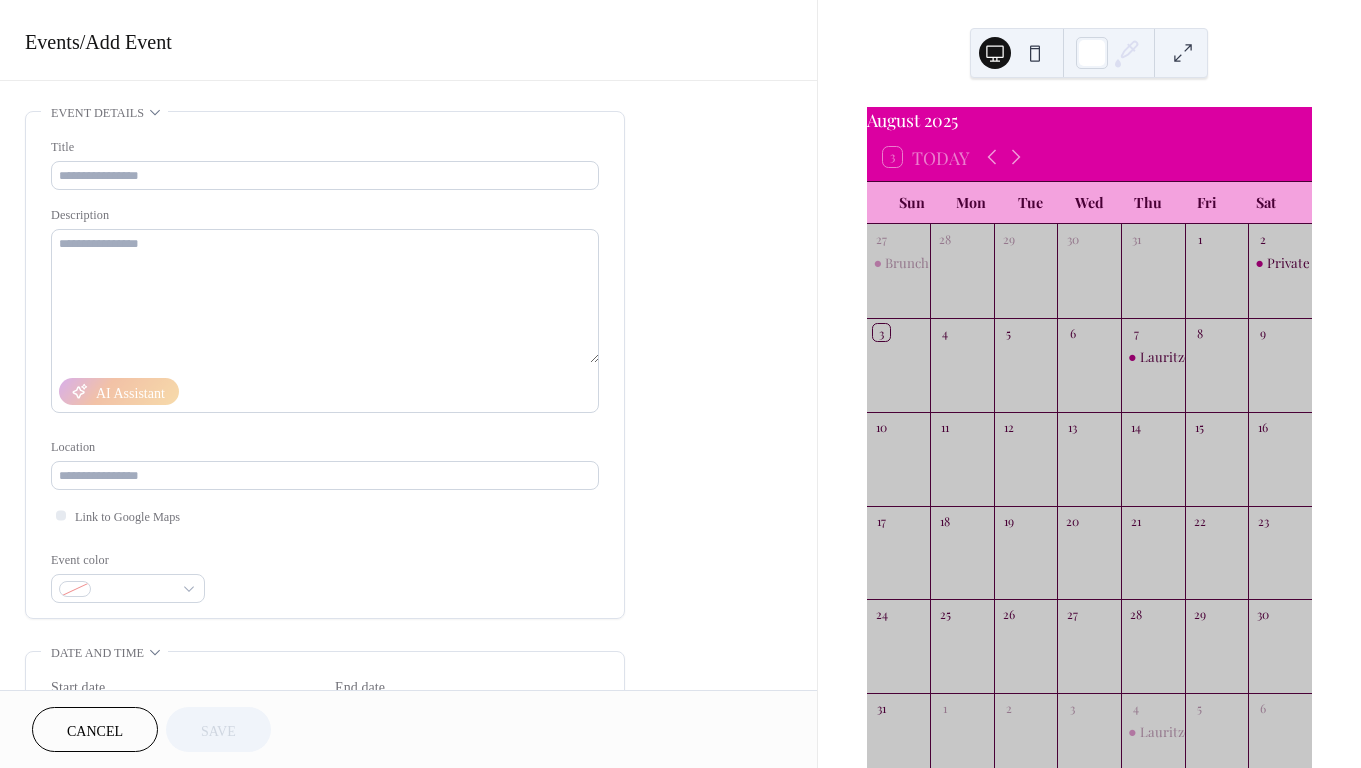 scroll, scrollTop: 0, scrollLeft: 0, axis: both 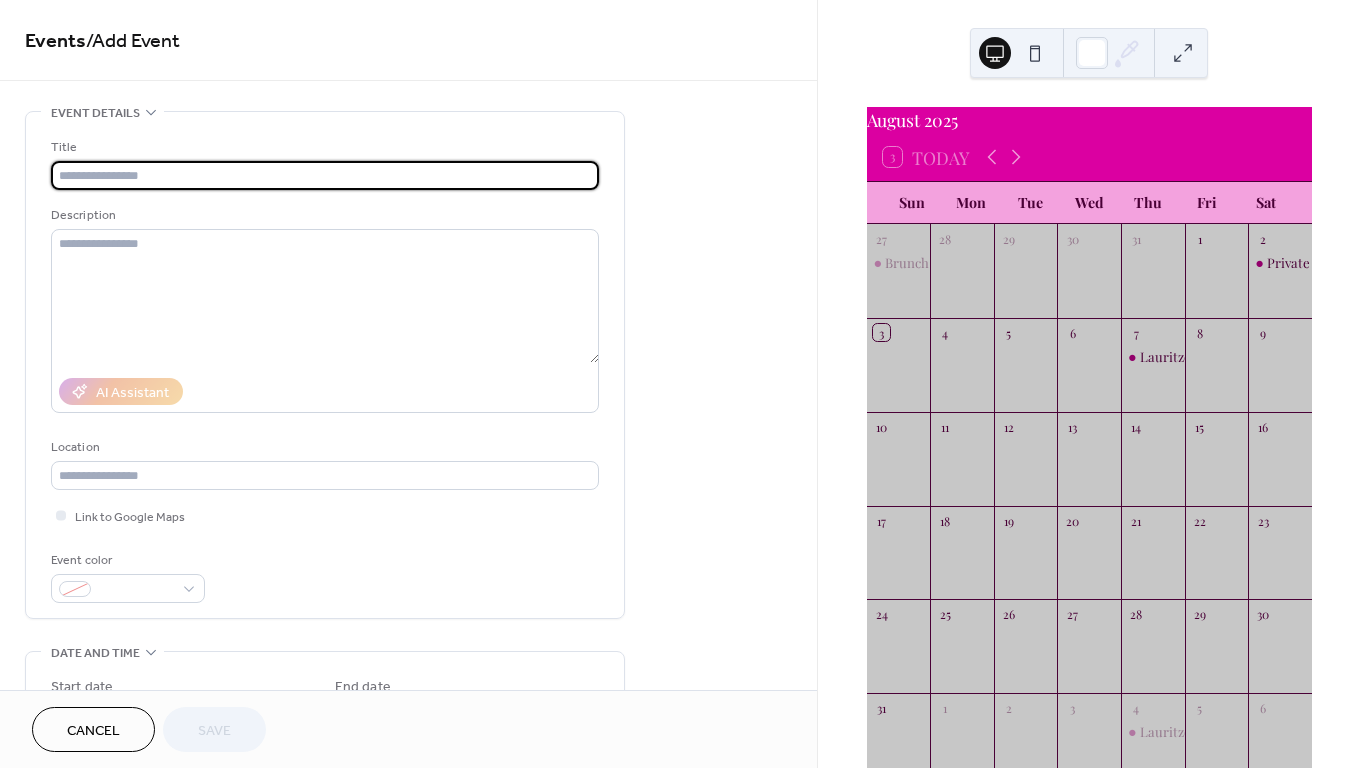 click at bounding box center [325, 175] 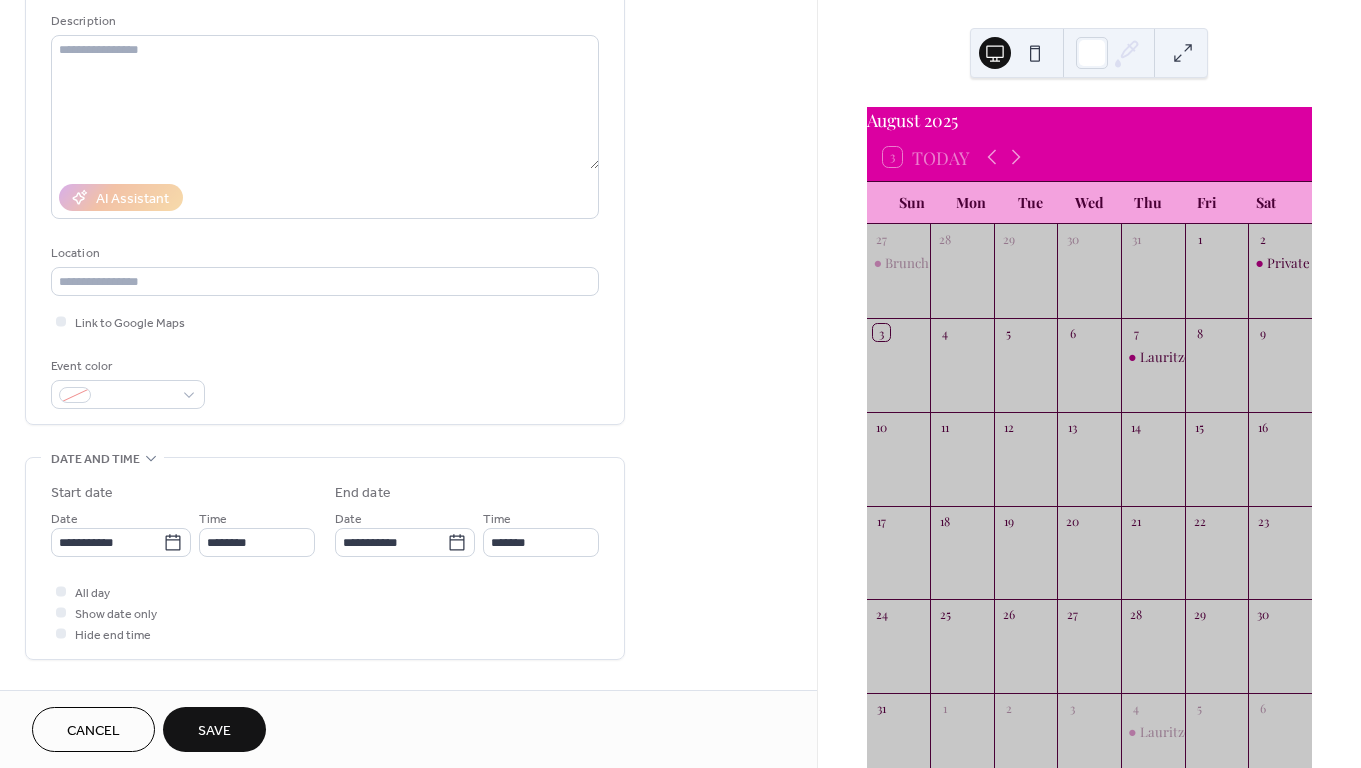 scroll, scrollTop: 195, scrollLeft: 0, axis: vertical 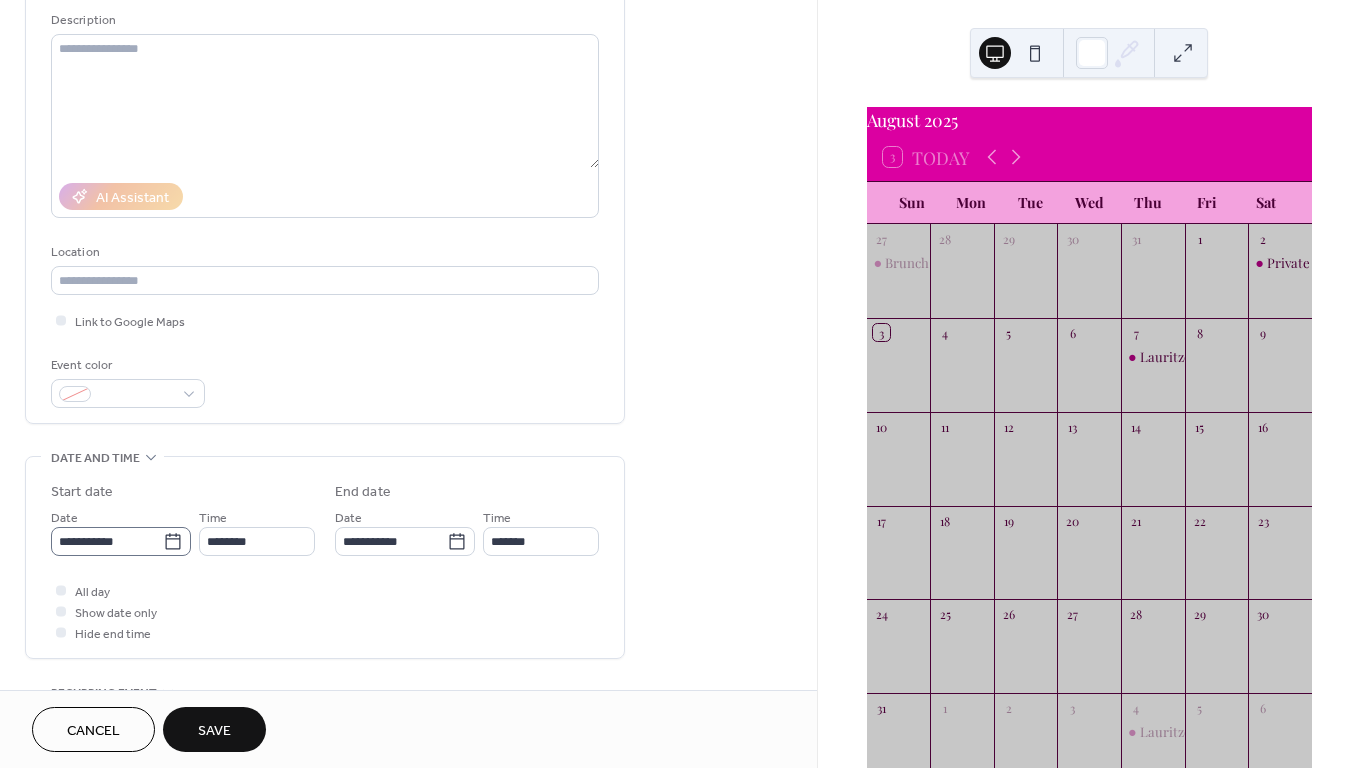 type on "**********" 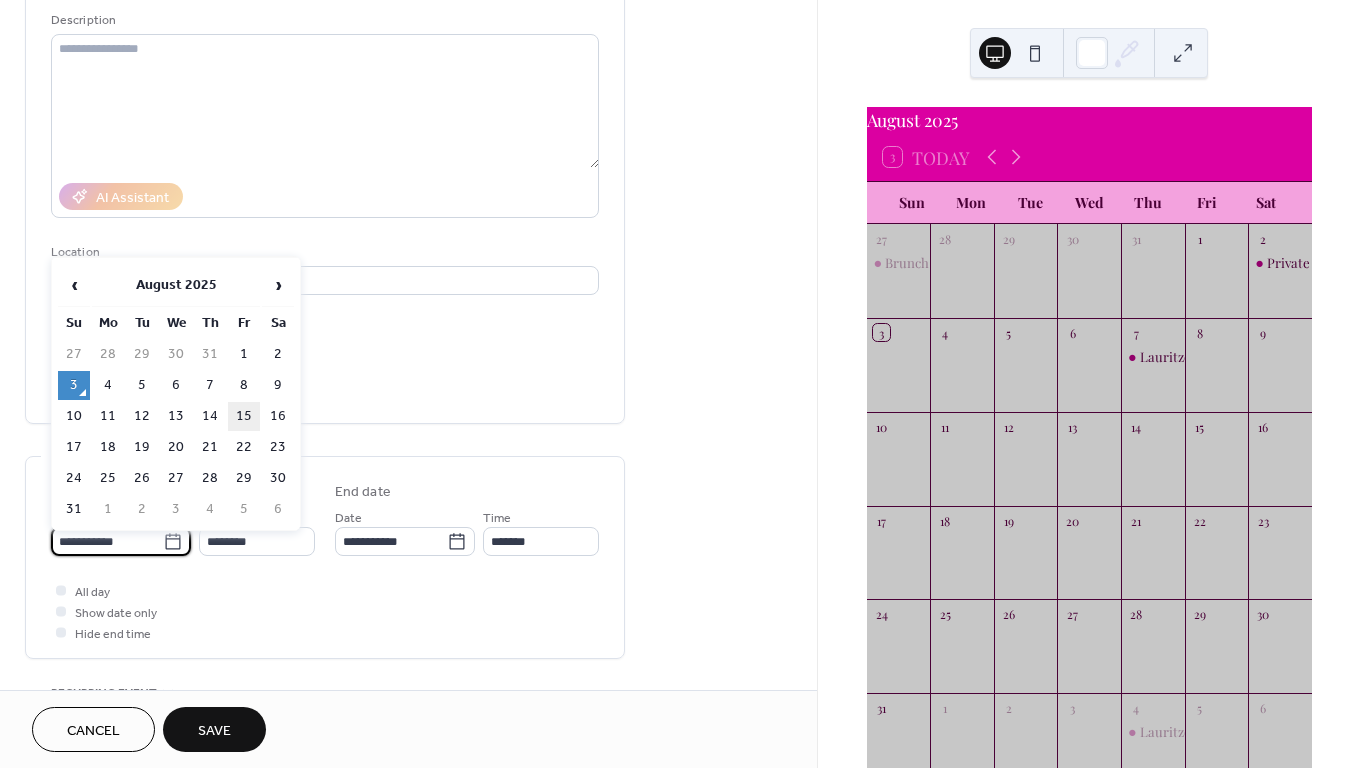 click on "15" at bounding box center [244, 416] 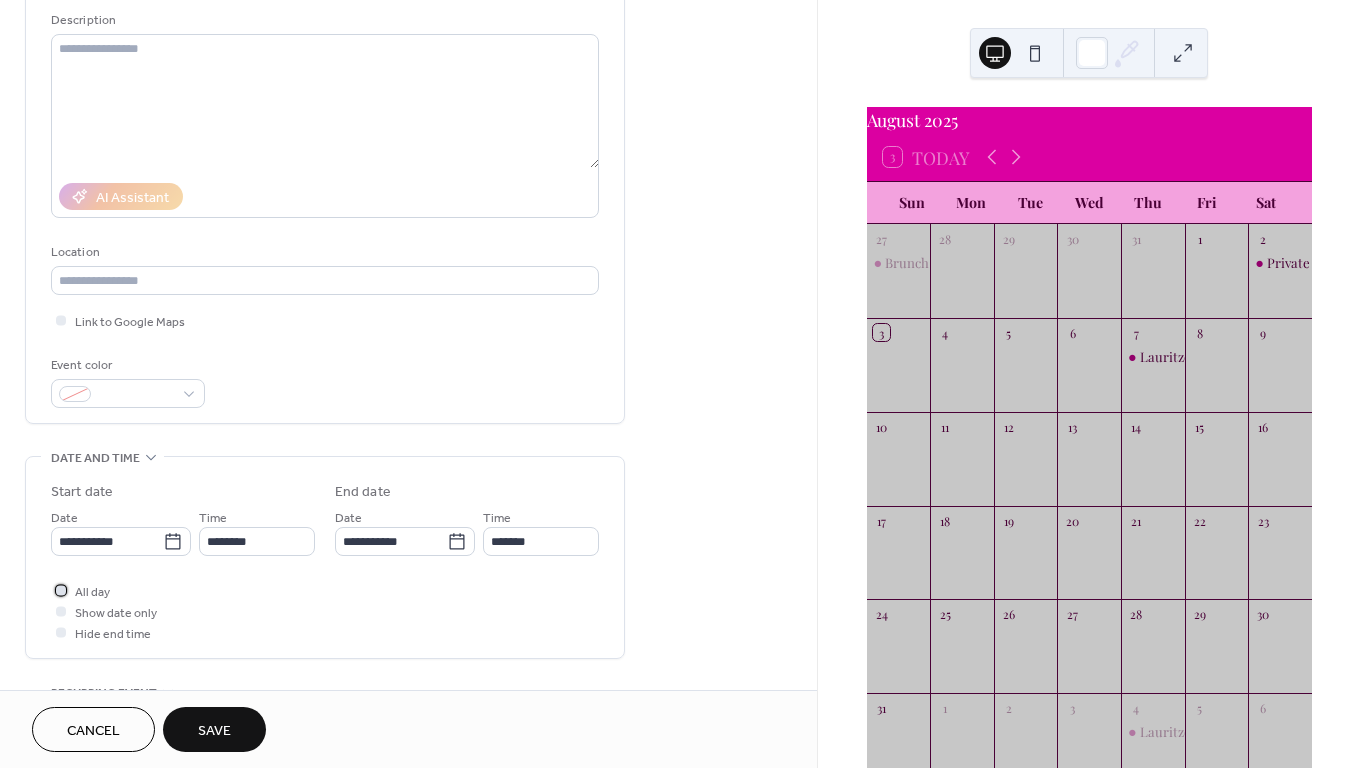 click at bounding box center [61, 590] 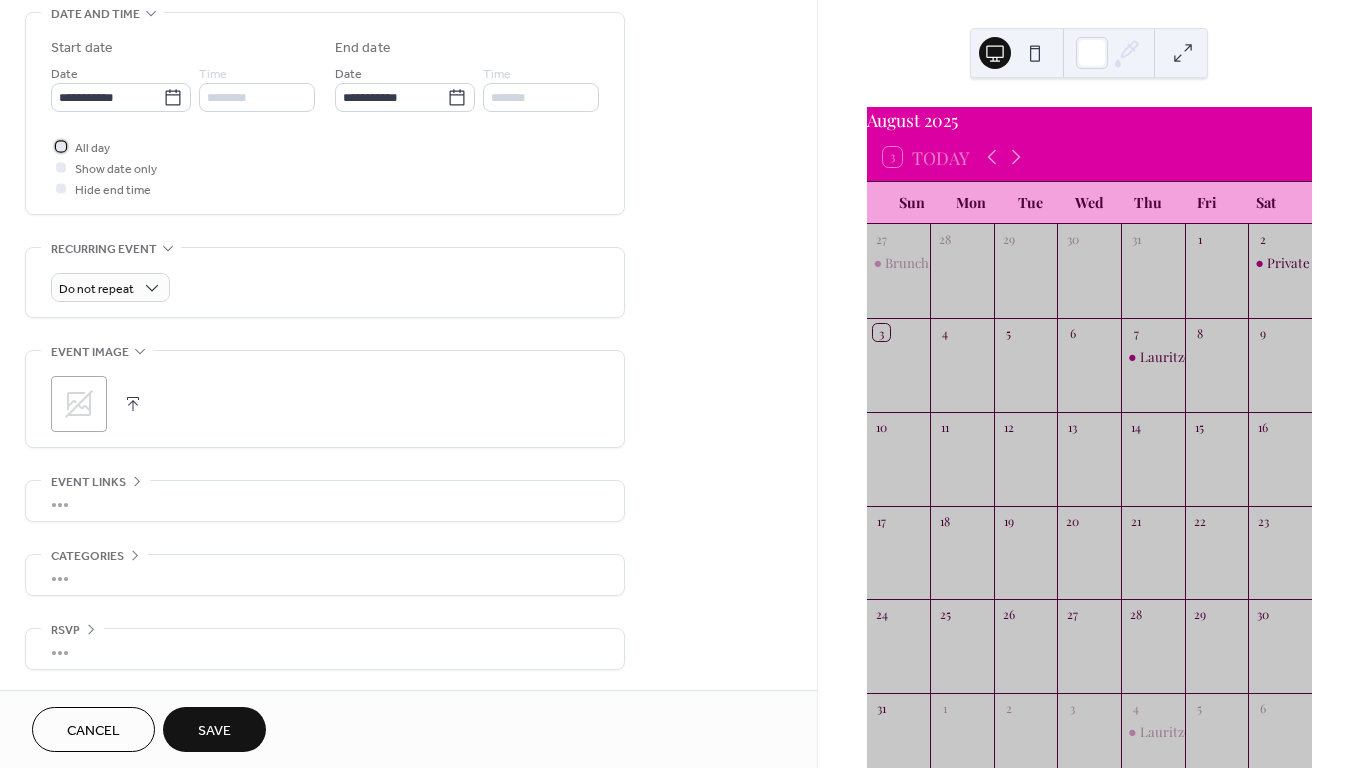scroll, scrollTop: 645, scrollLeft: 0, axis: vertical 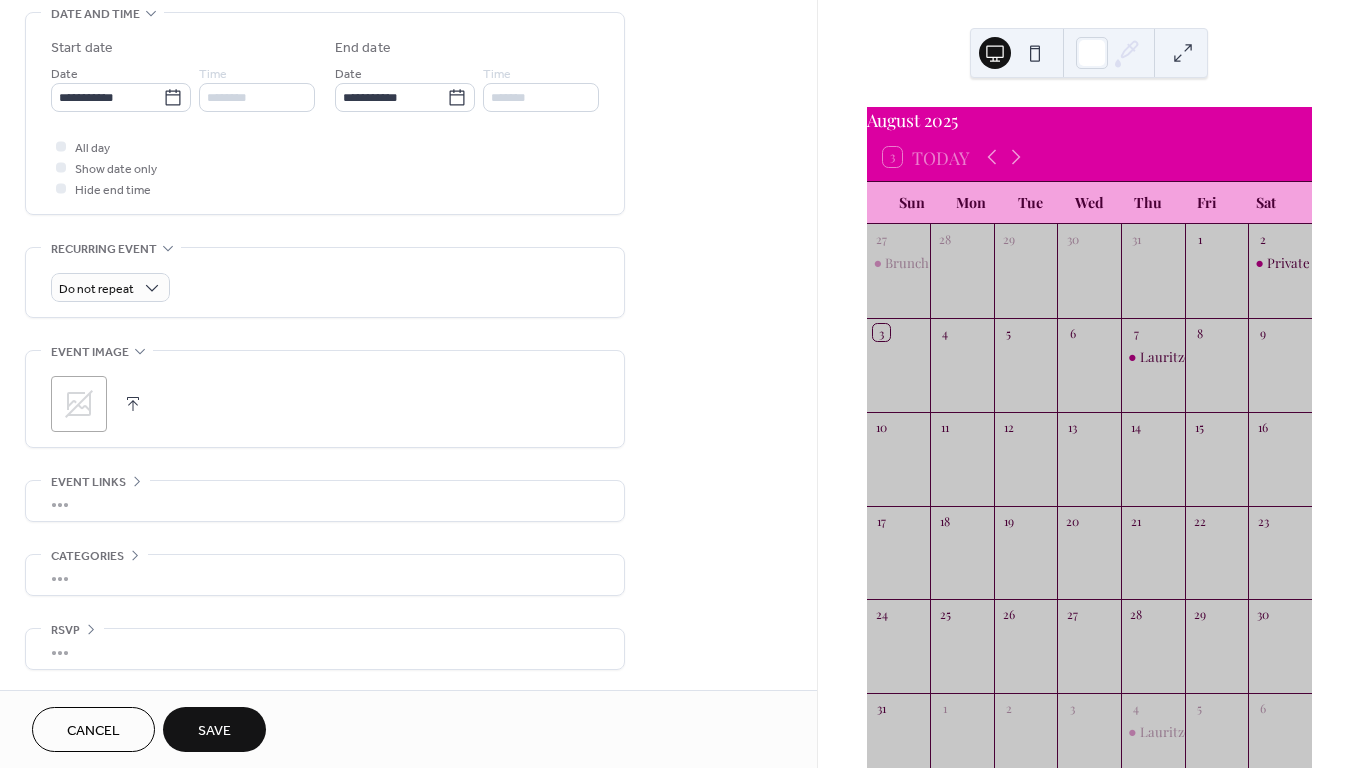click on "Save" at bounding box center [214, 731] 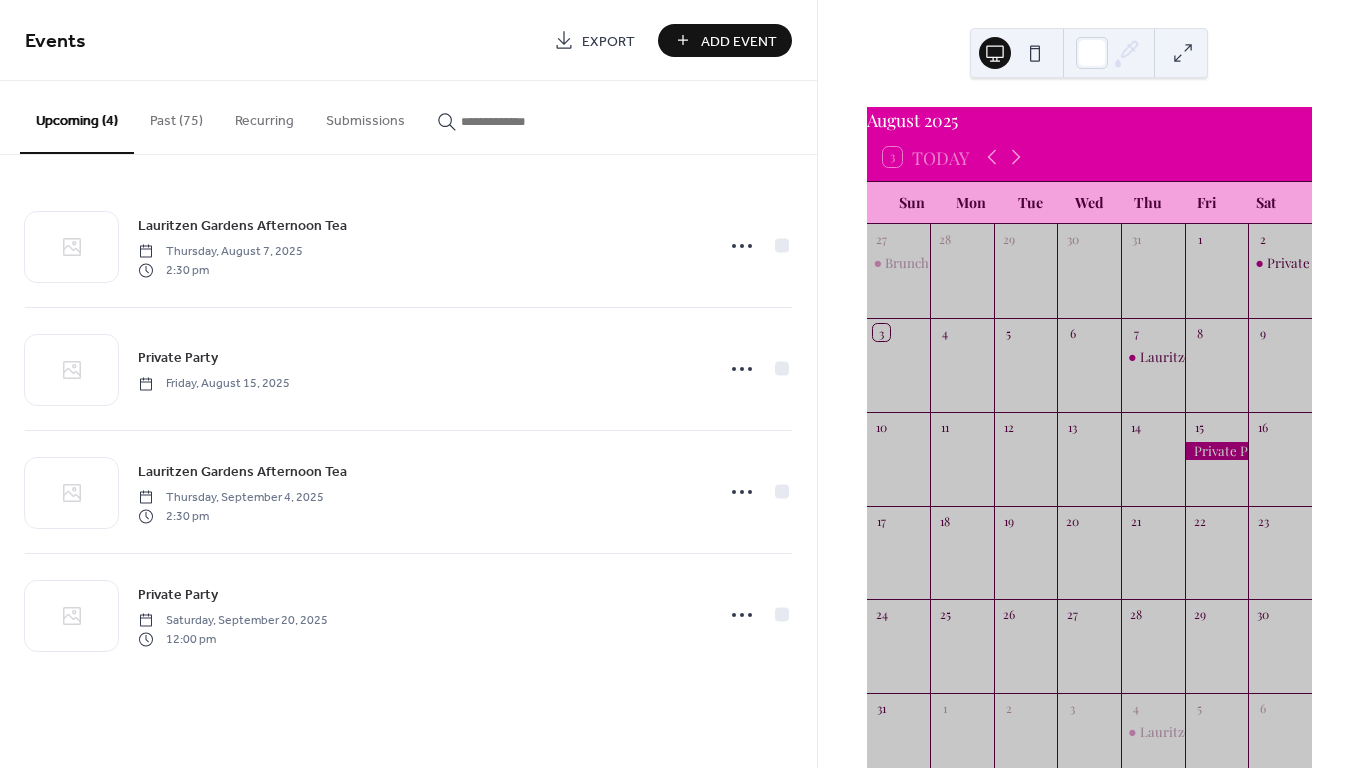 click on "Add Event" at bounding box center [739, 41] 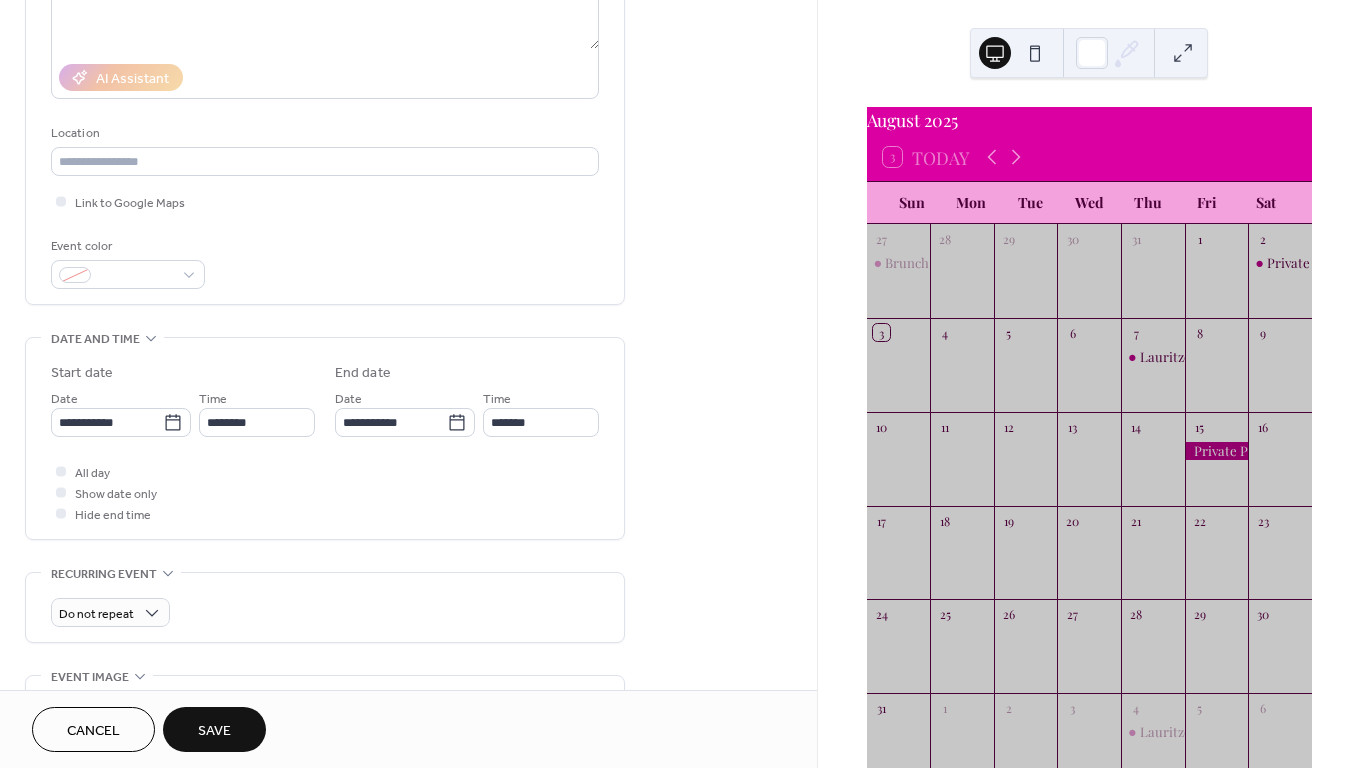 scroll, scrollTop: 334, scrollLeft: 0, axis: vertical 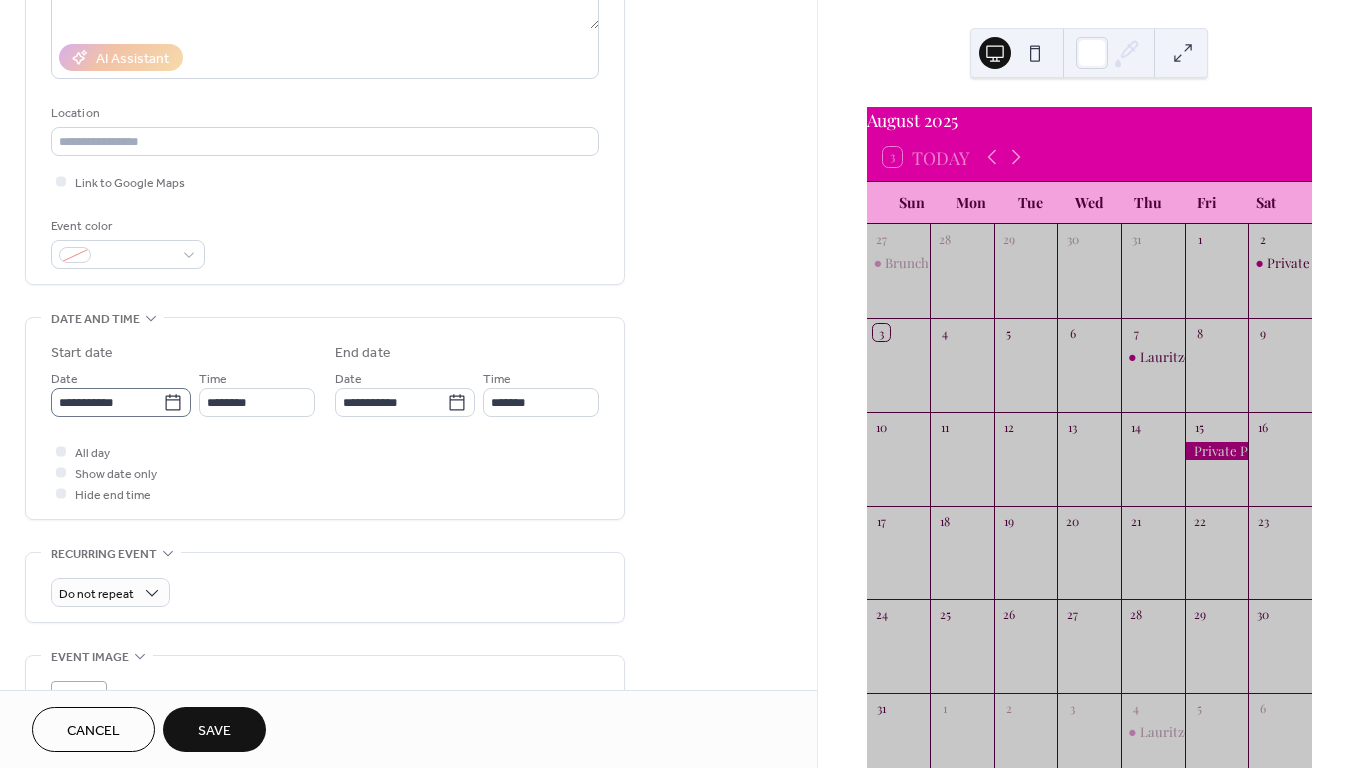 type on "**********" 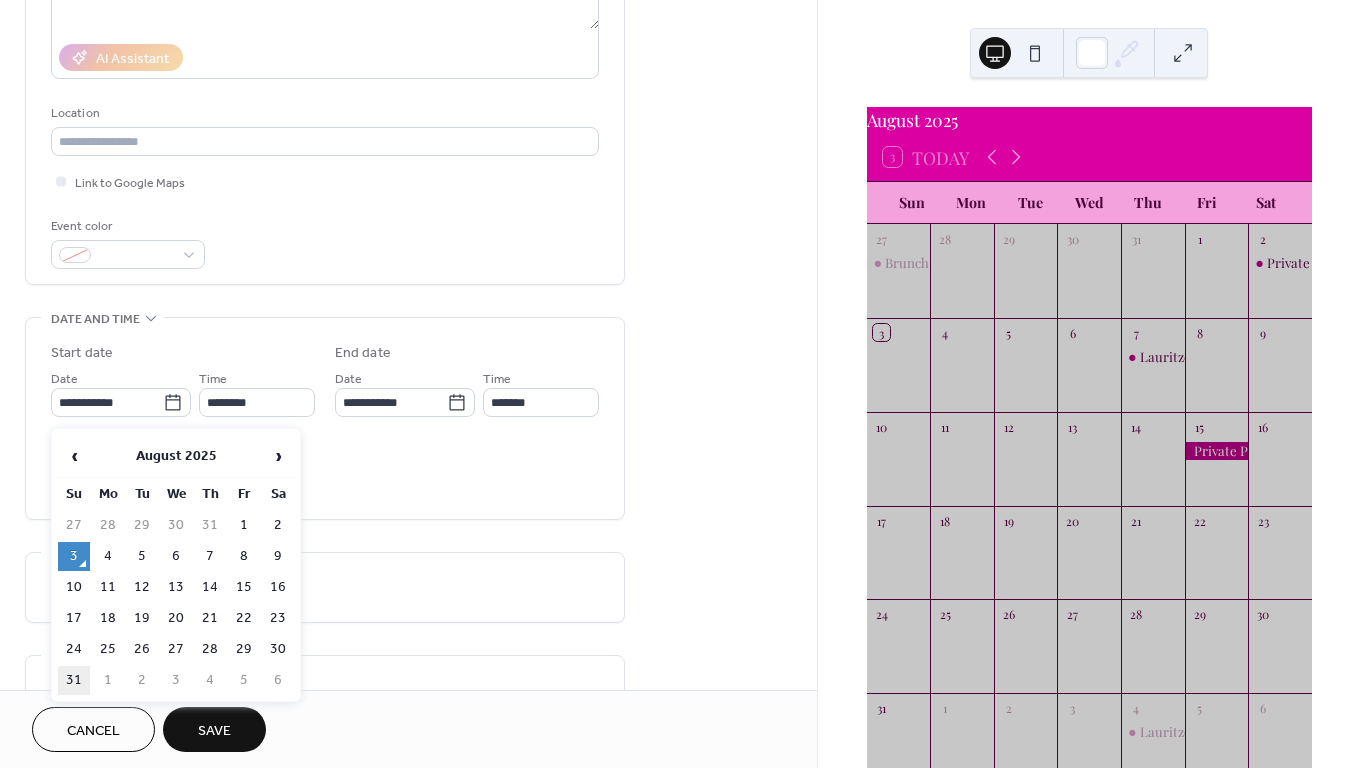 click on "31" at bounding box center (74, 680) 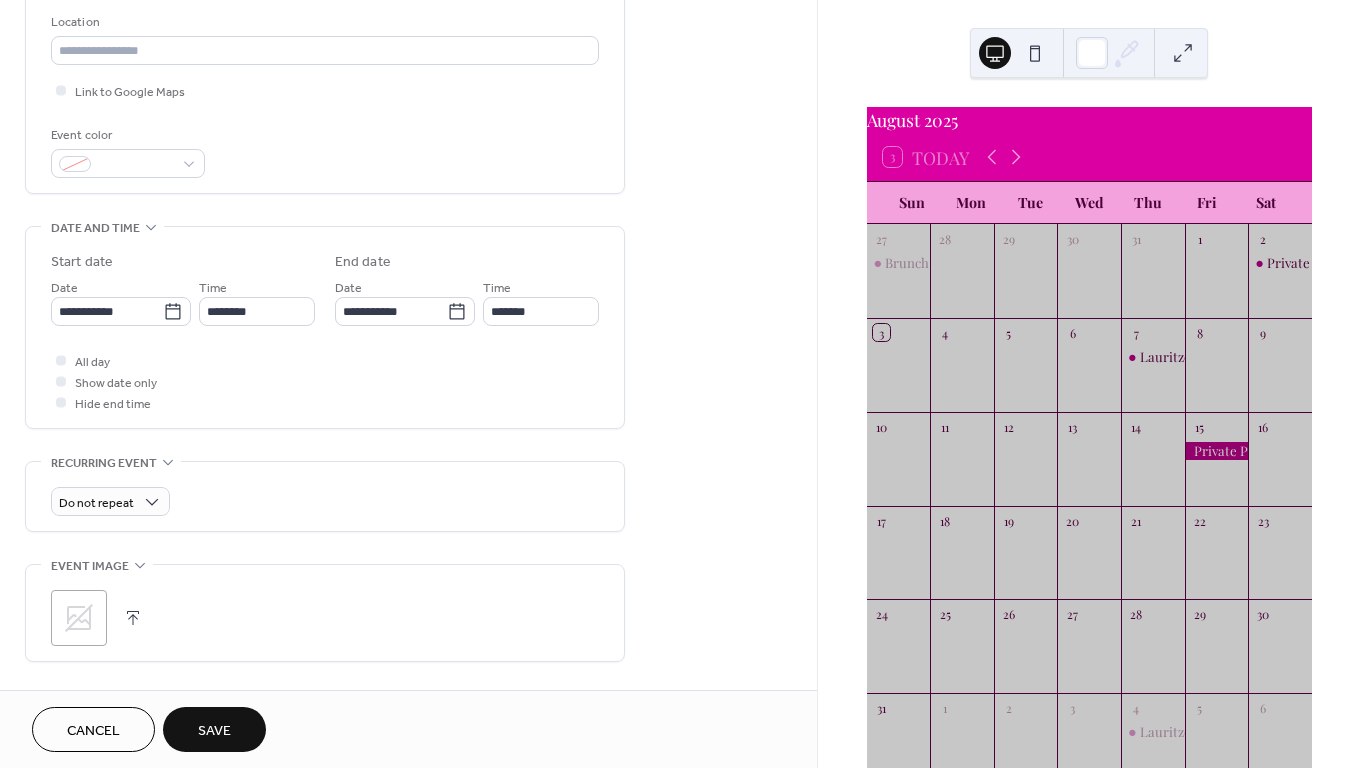 scroll, scrollTop: 430, scrollLeft: 0, axis: vertical 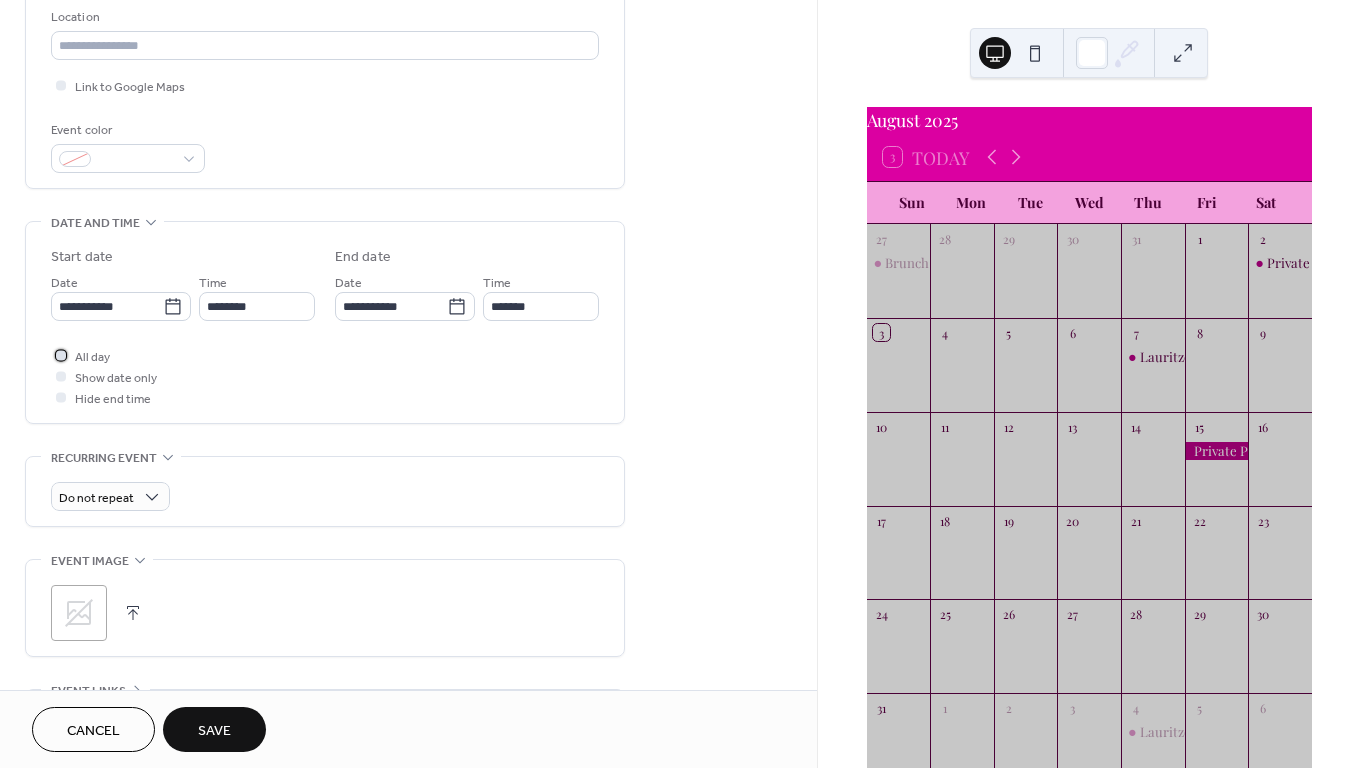 click at bounding box center [61, 355] 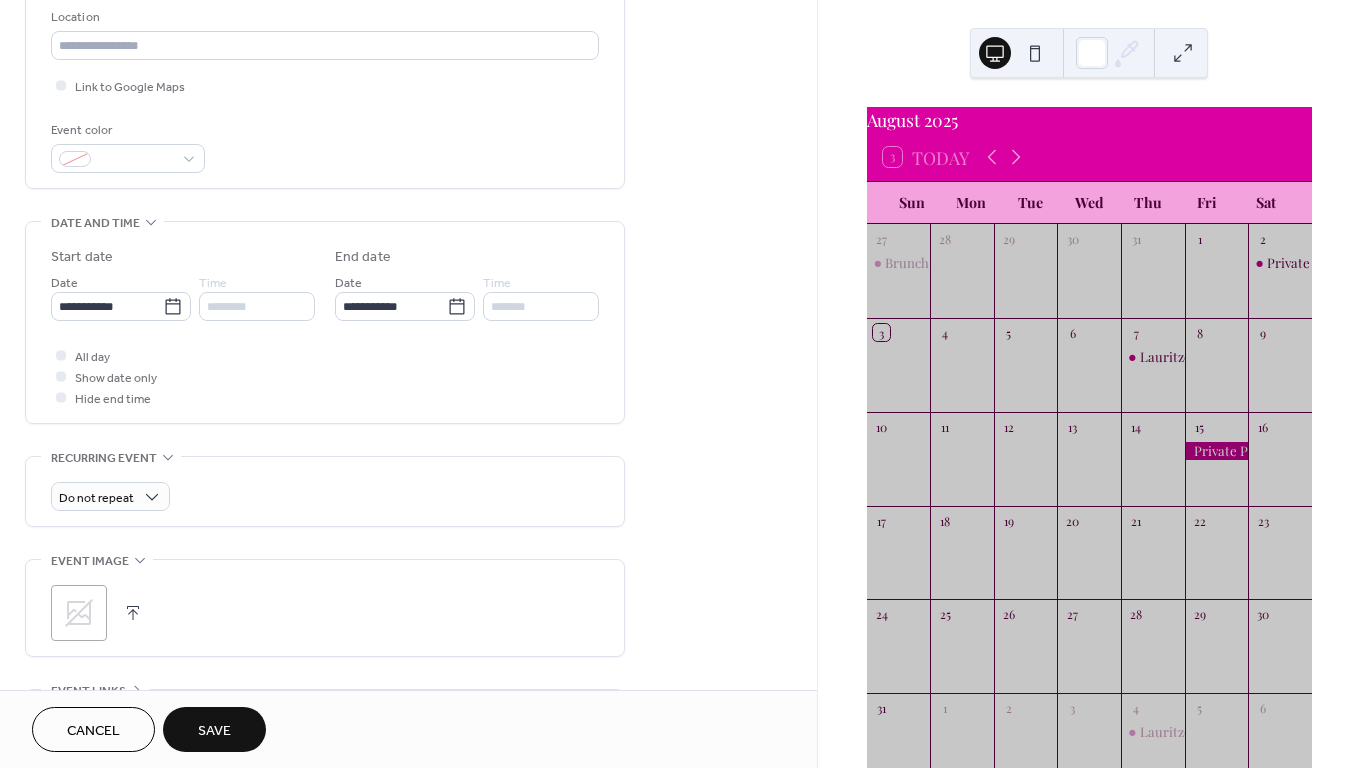 click on "Save" at bounding box center (214, 731) 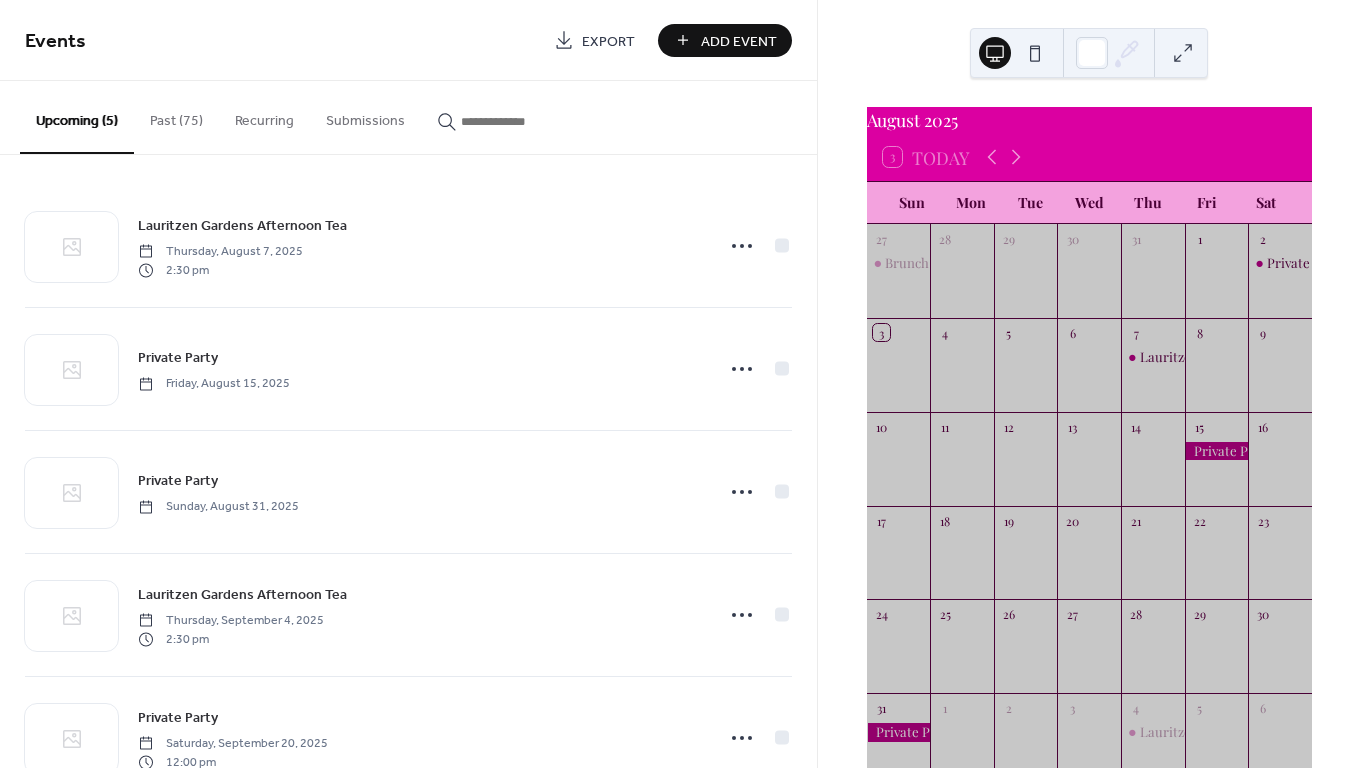 click on "Add Event" at bounding box center [725, 40] 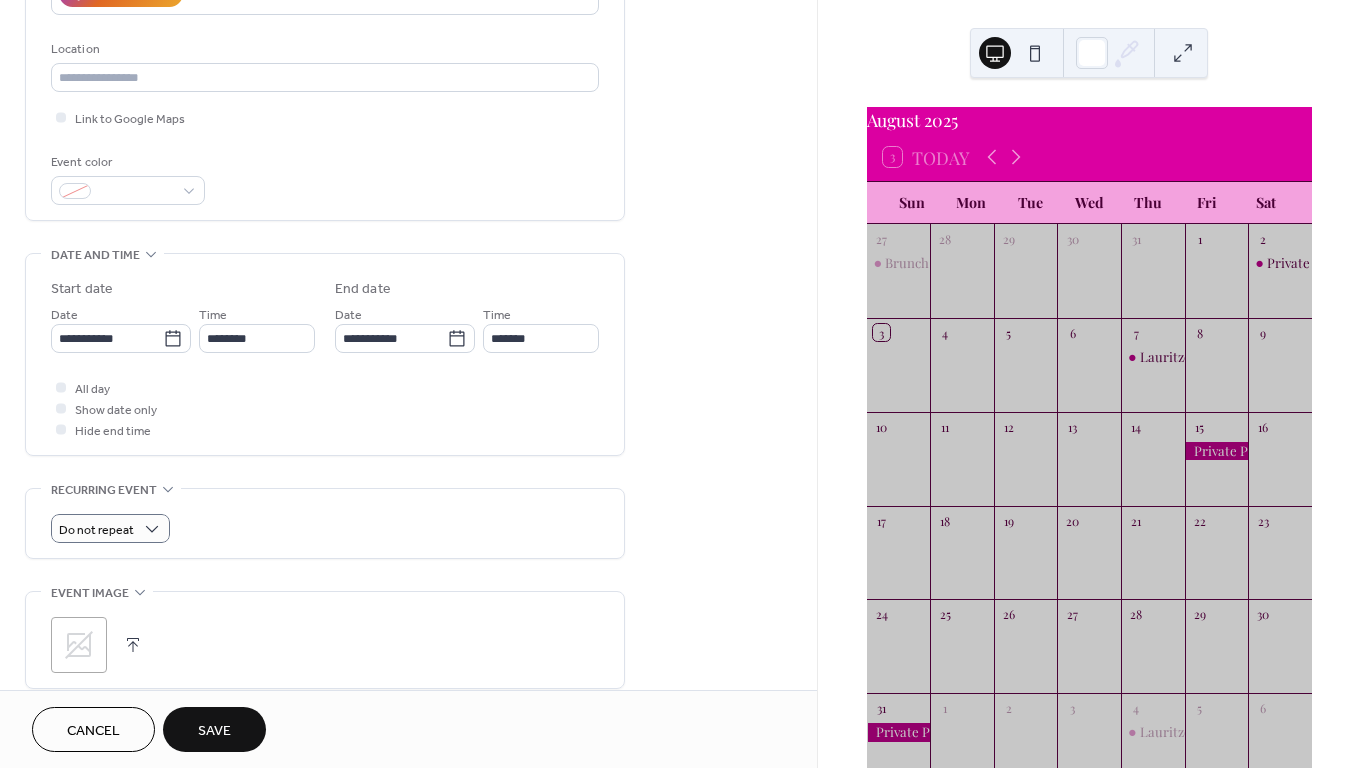 scroll, scrollTop: 408, scrollLeft: 0, axis: vertical 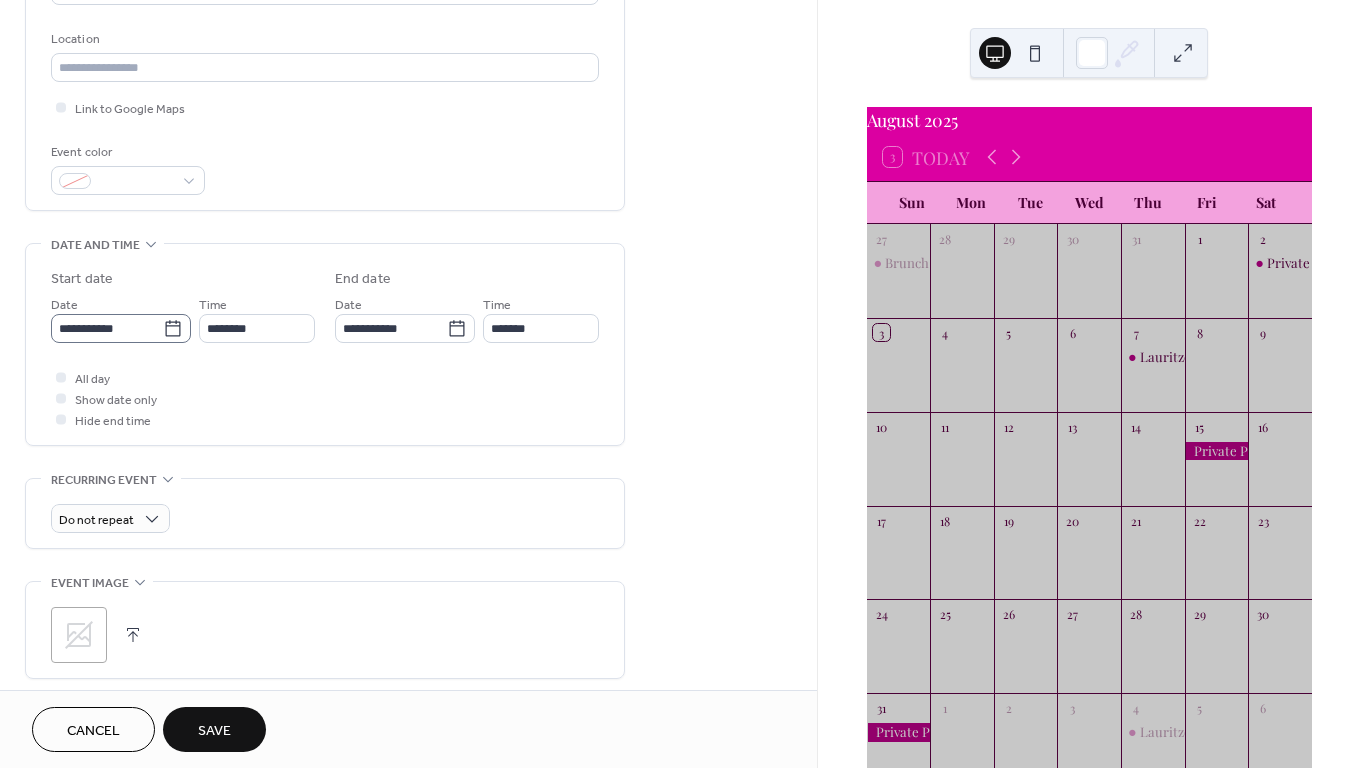 type on "**********" 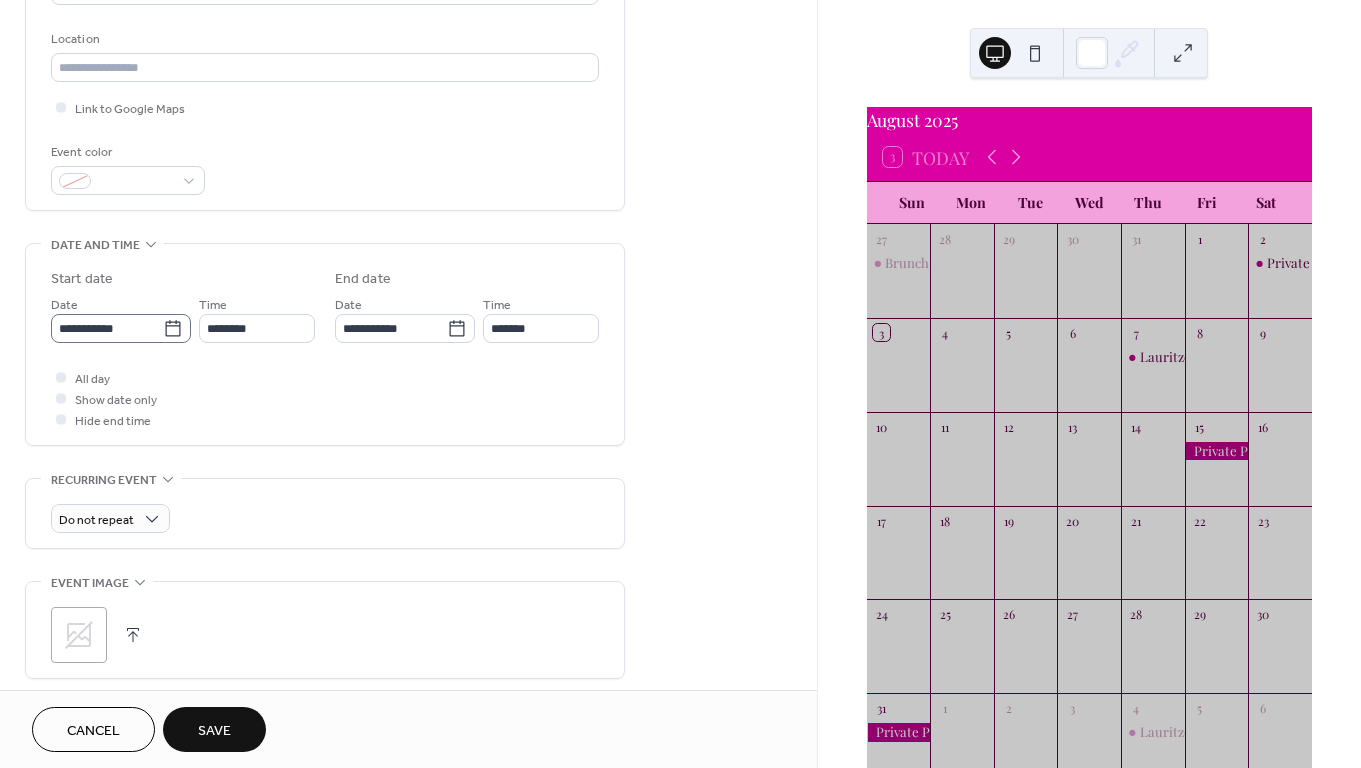 click 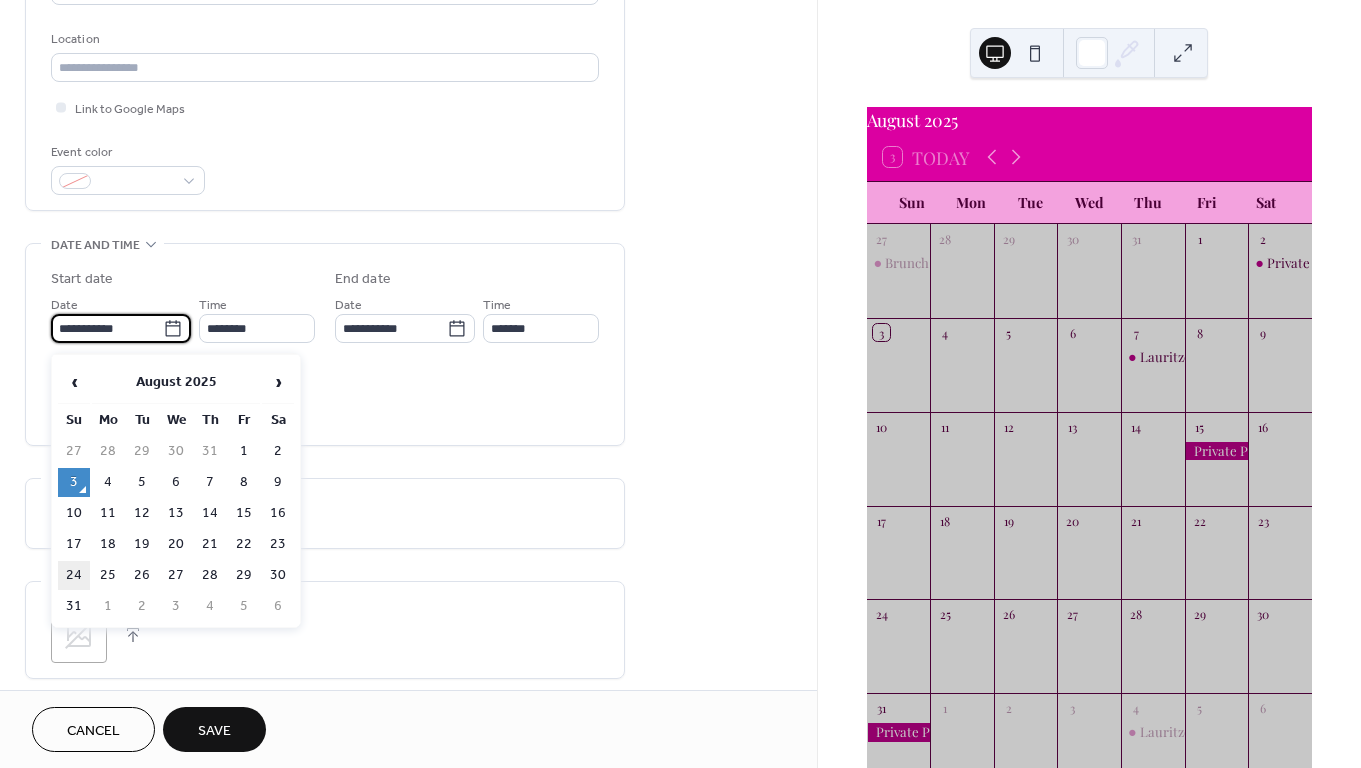click on "24" at bounding box center [74, 575] 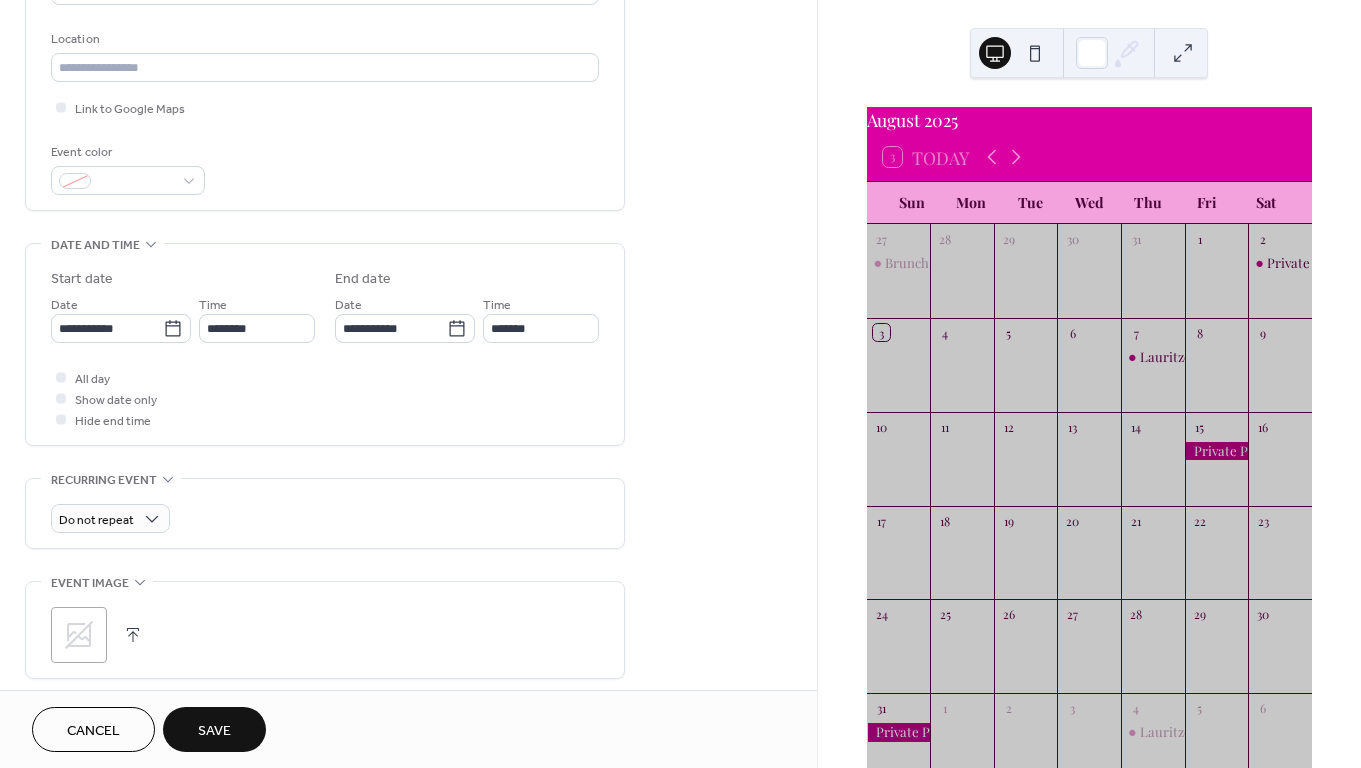 type on "**********" 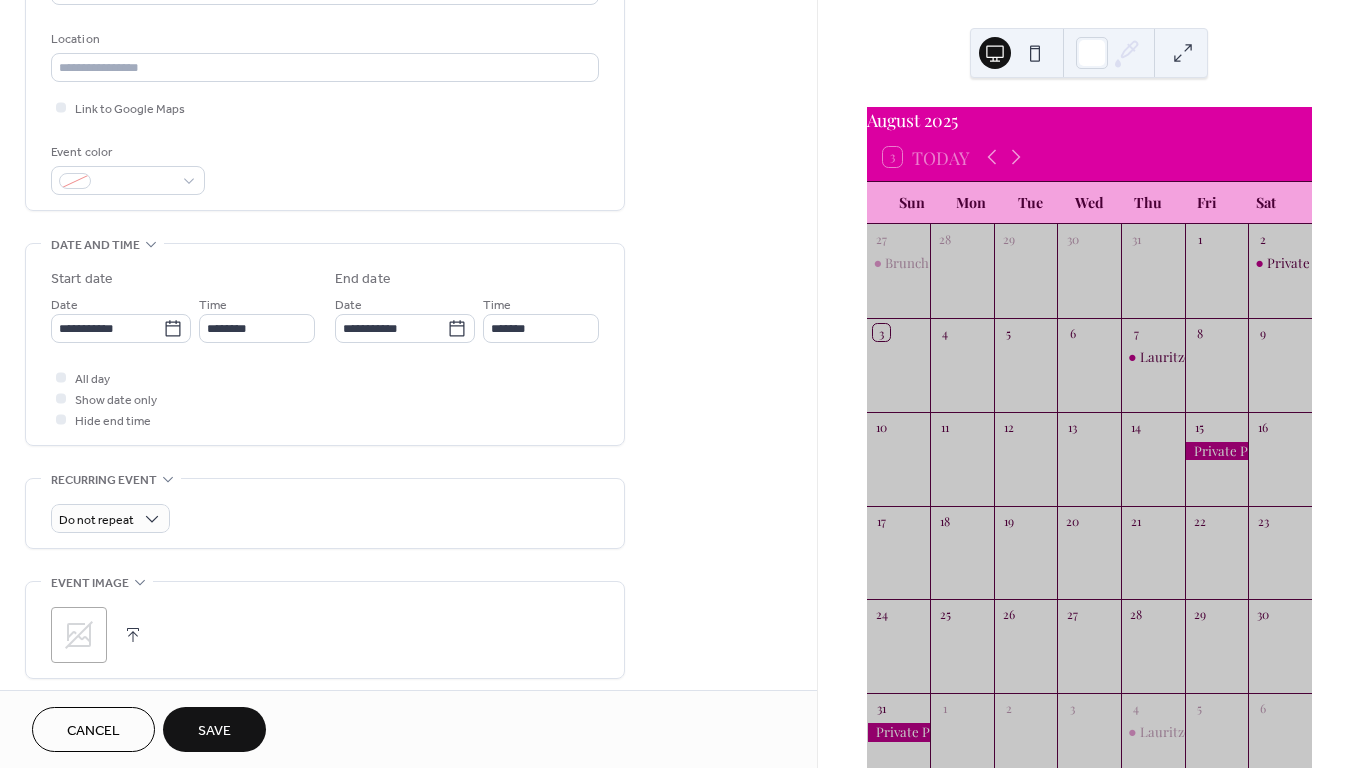 type on "**********" 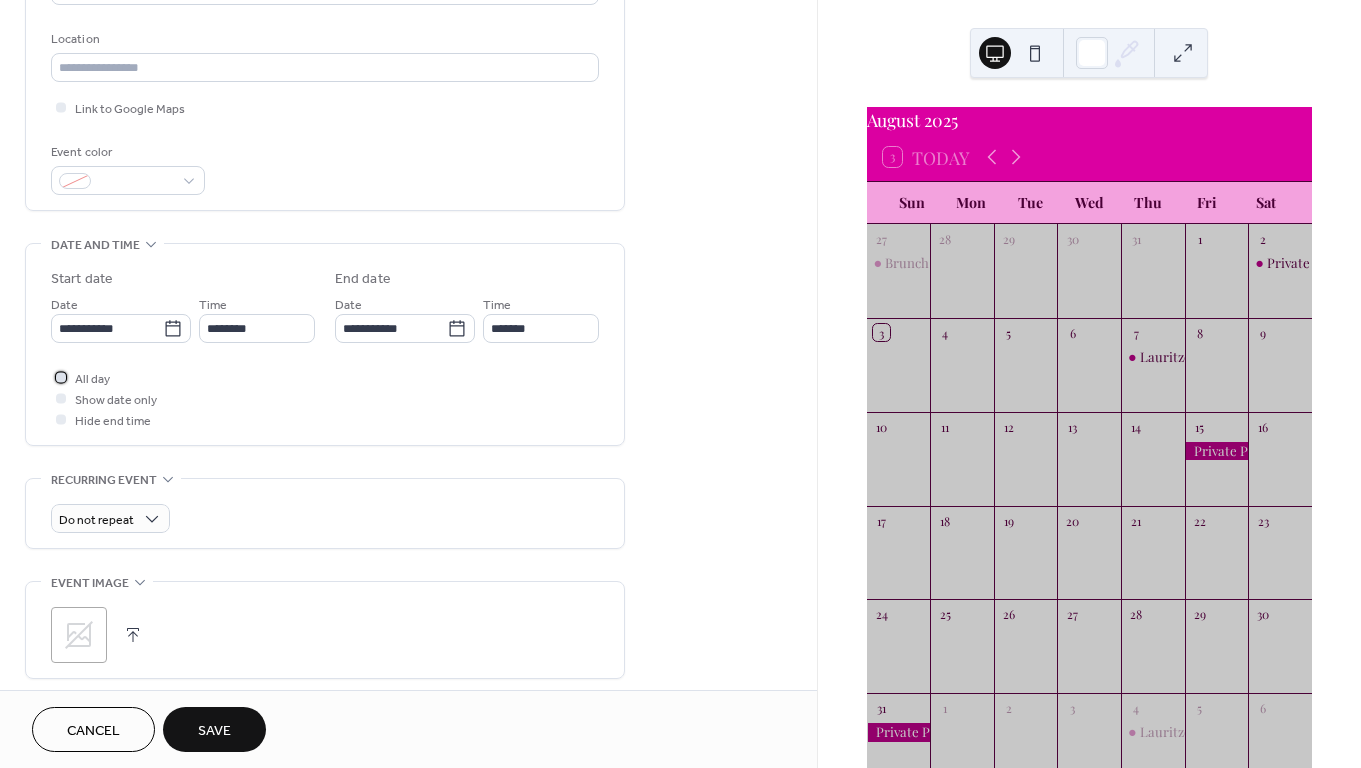 click at bounding box center [61, 377] 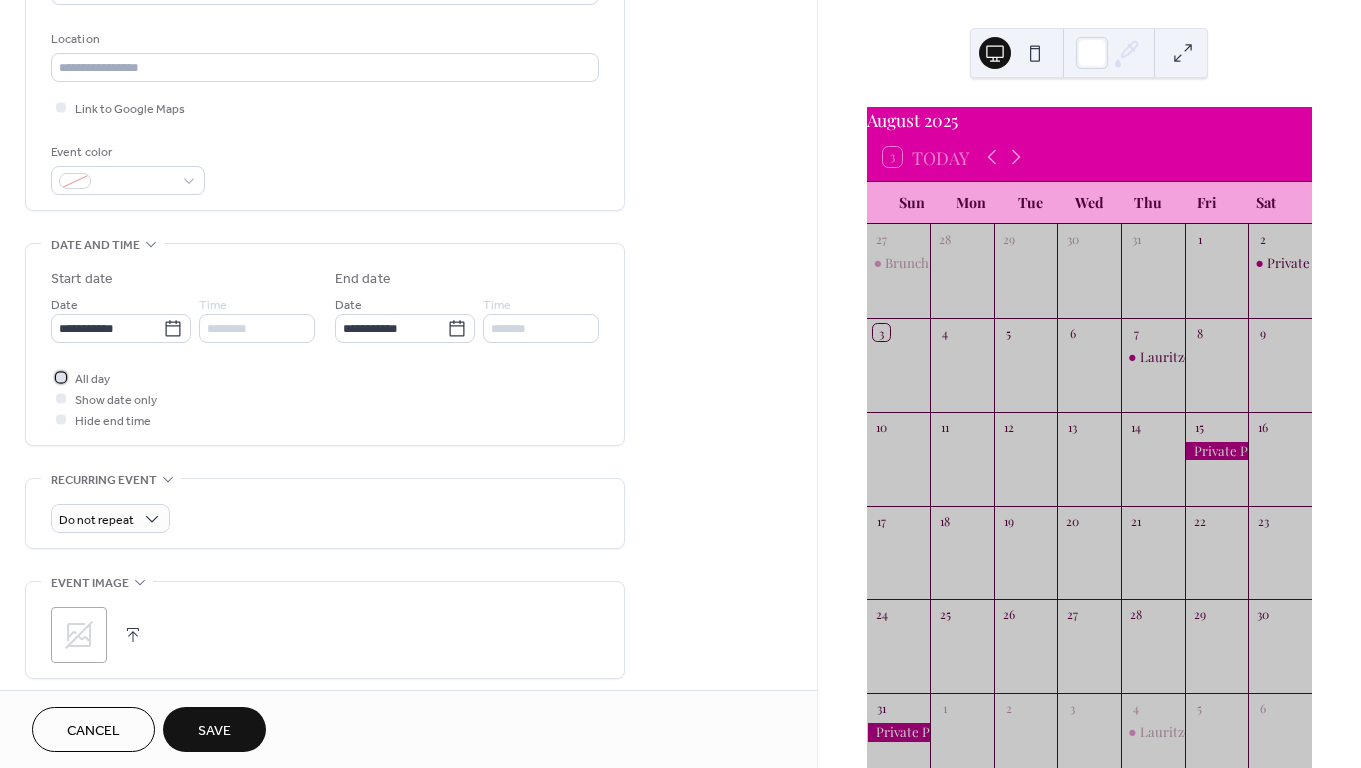 click 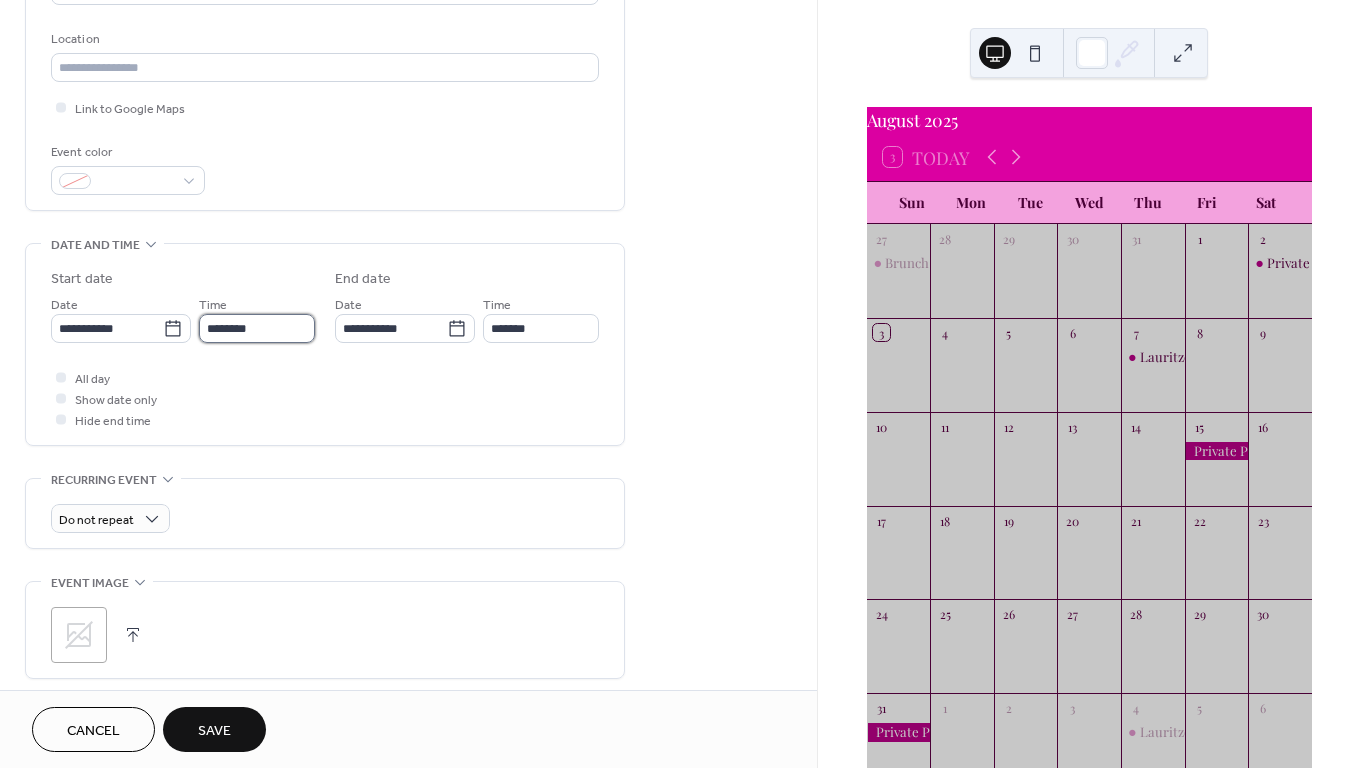 click on "********" at bounding box center [257, 328] 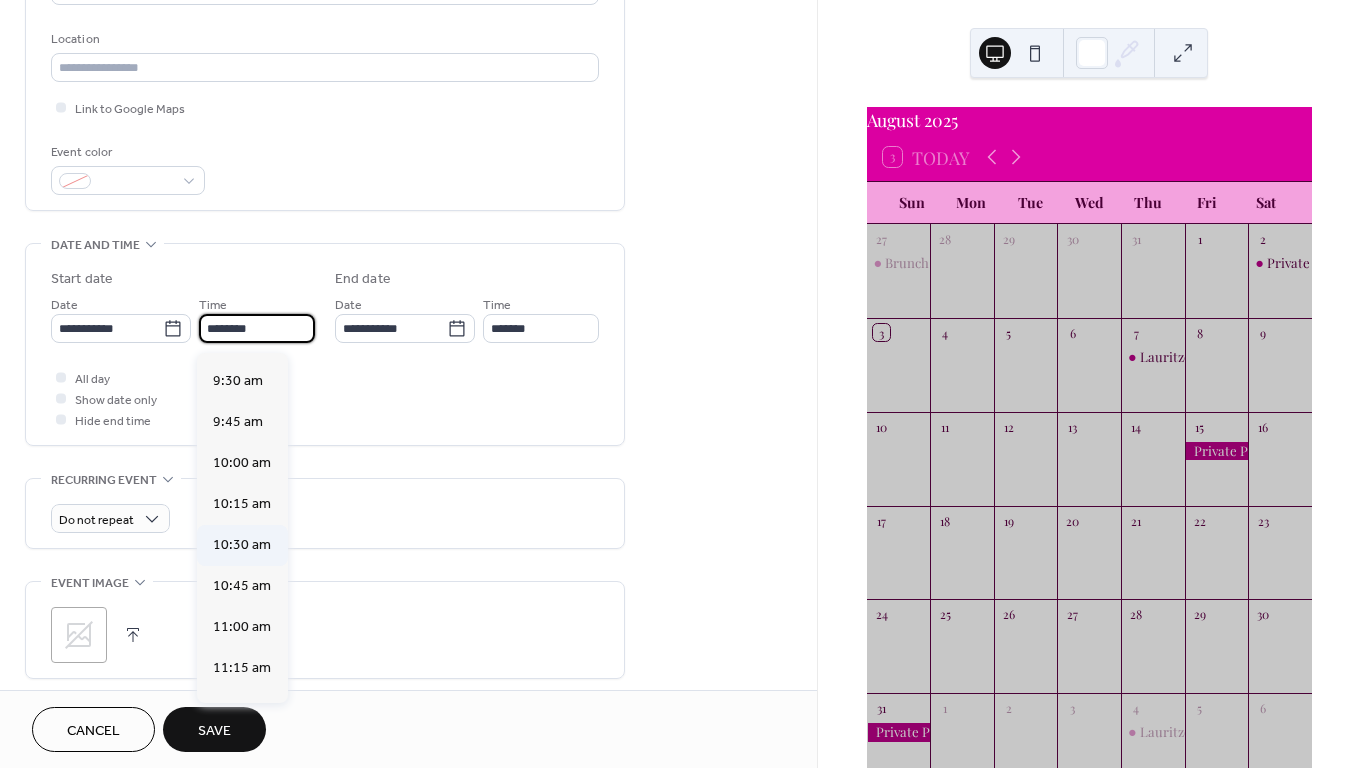 scroll, scrollTop: 1549, scrollLeft: 0, axis: vertical 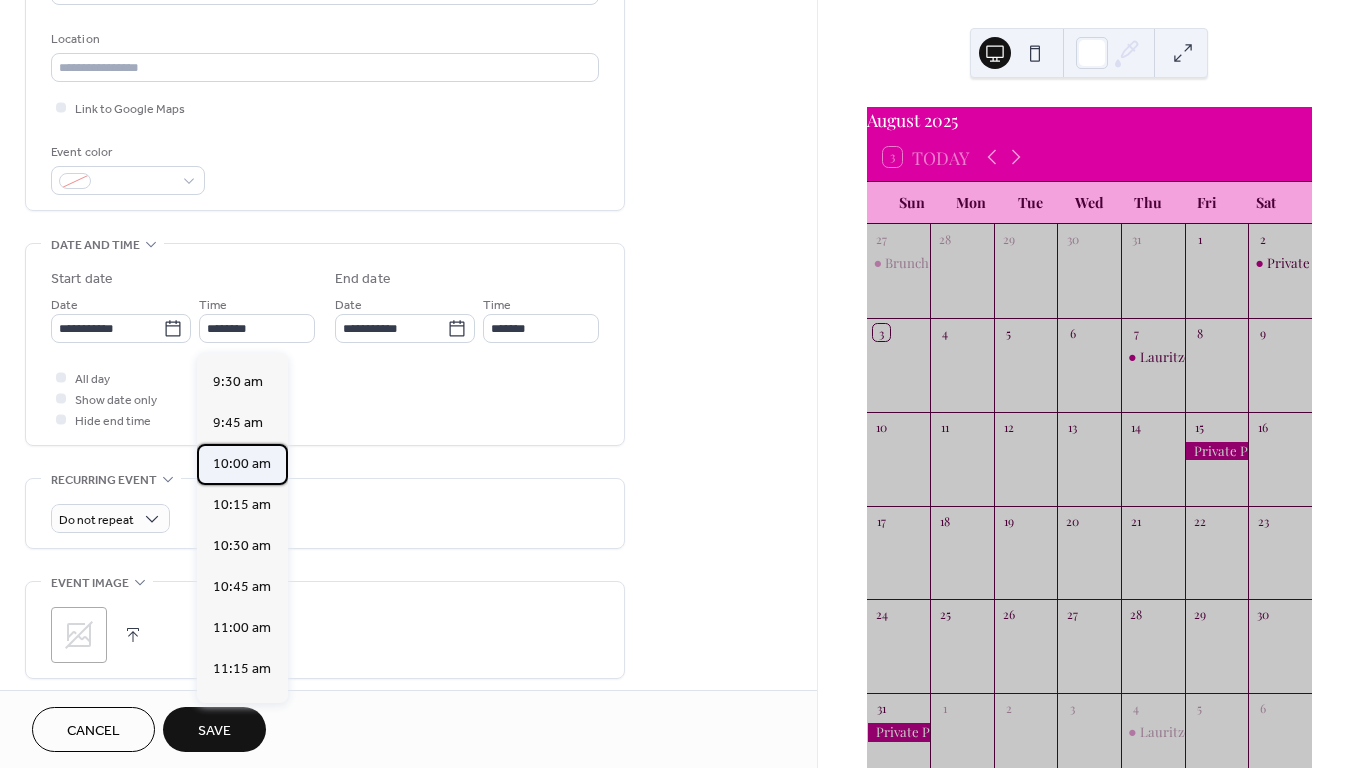 click on "10:00 am" at bounding box center (242, 464) 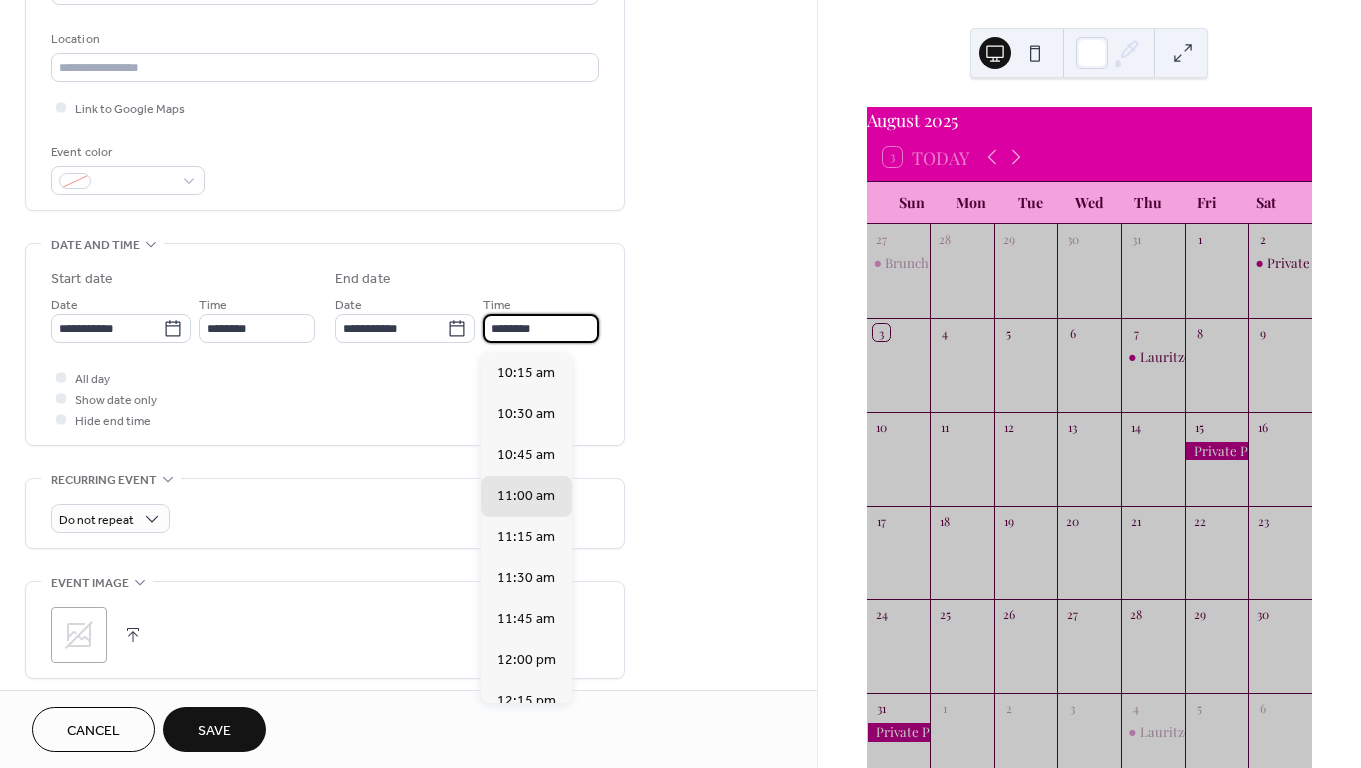click on "********" at bounding box center [541, 328] 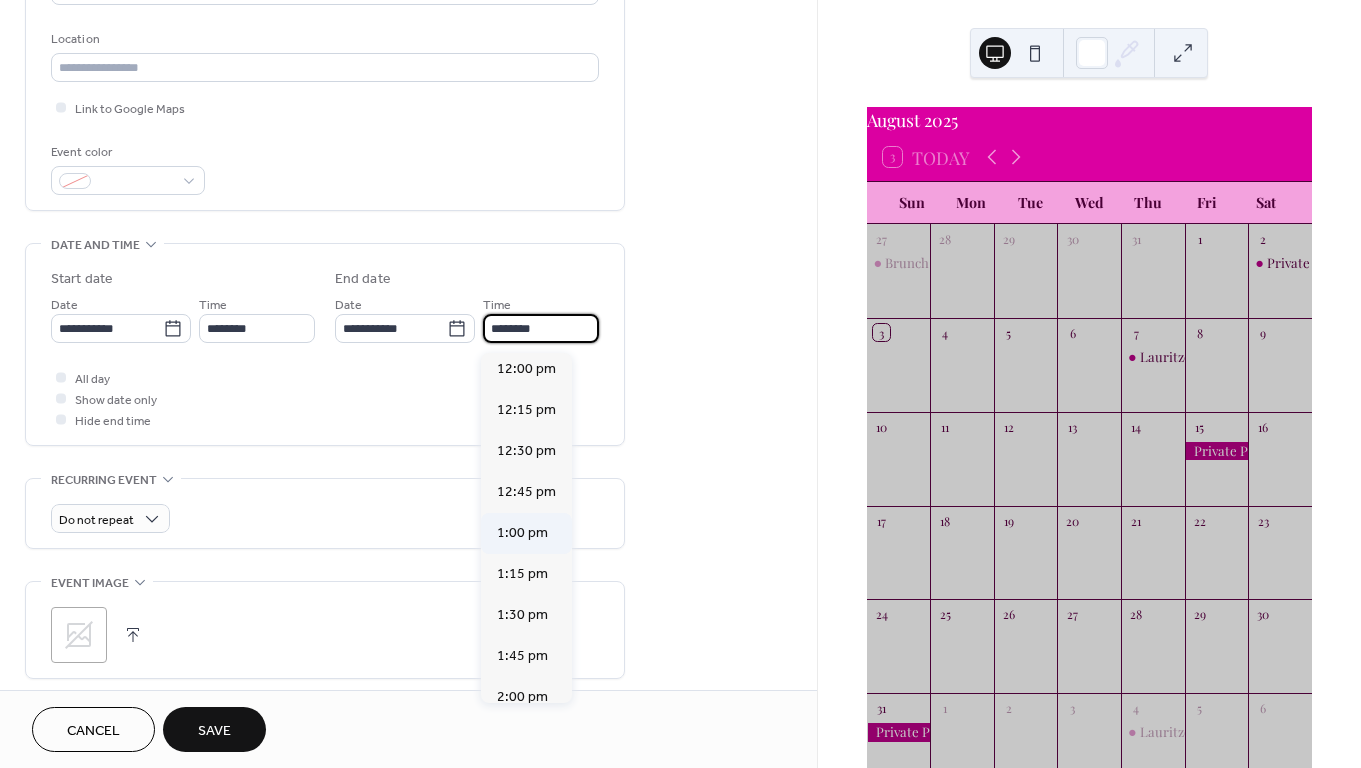scroll, scrollTop: 325, scrollLeft: 0, axis: vertical 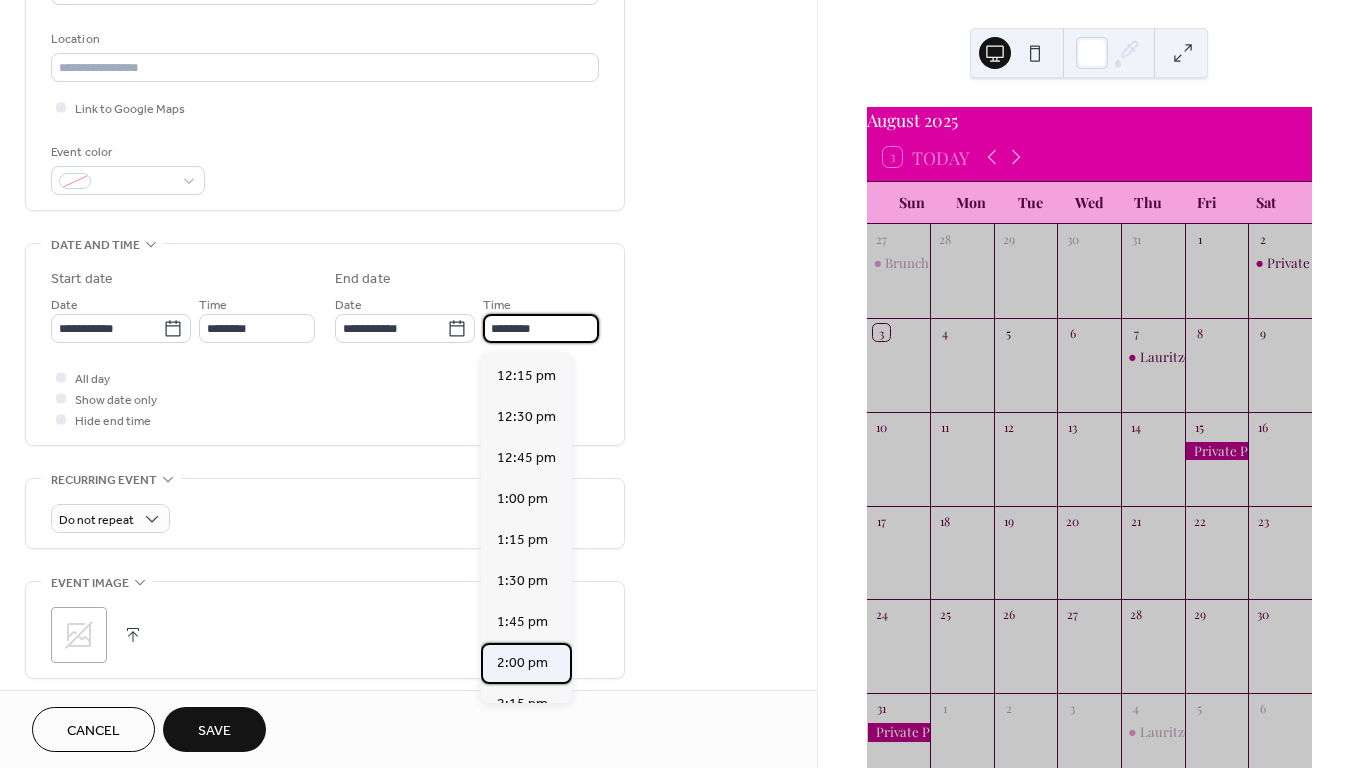click on "2:00 pm" at bounding box center [522, 663] 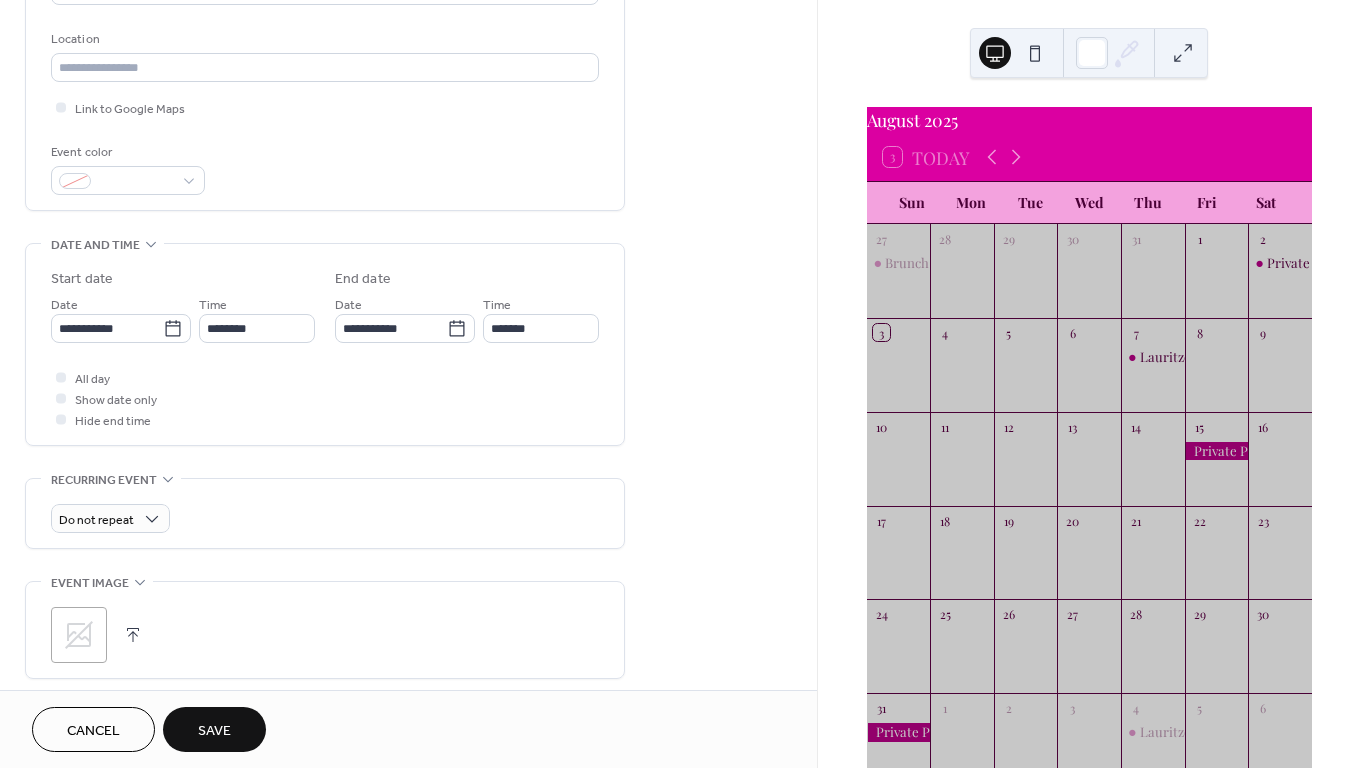 click on "Save" at bounding box center (214, 731) 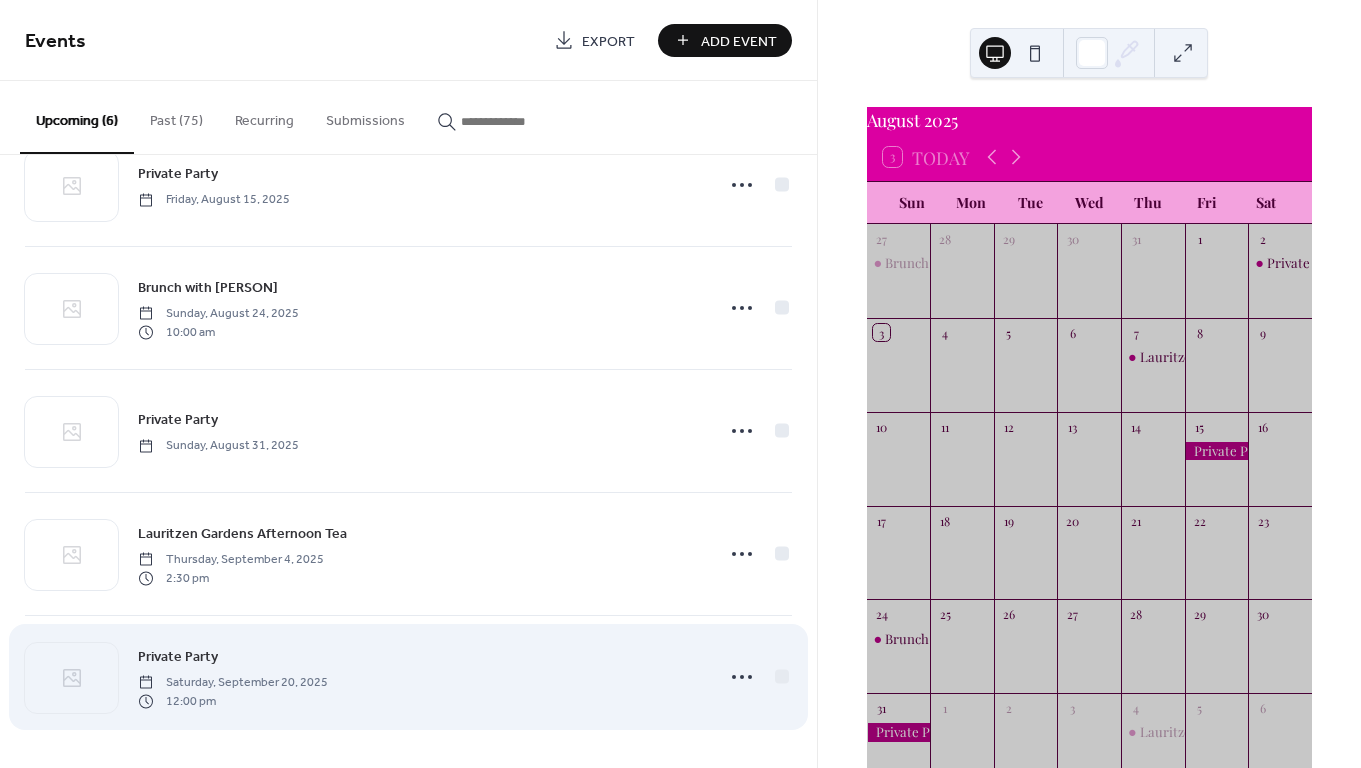 scroll, scrollTop: 184, scrollLeft: 0, axis: vertical 